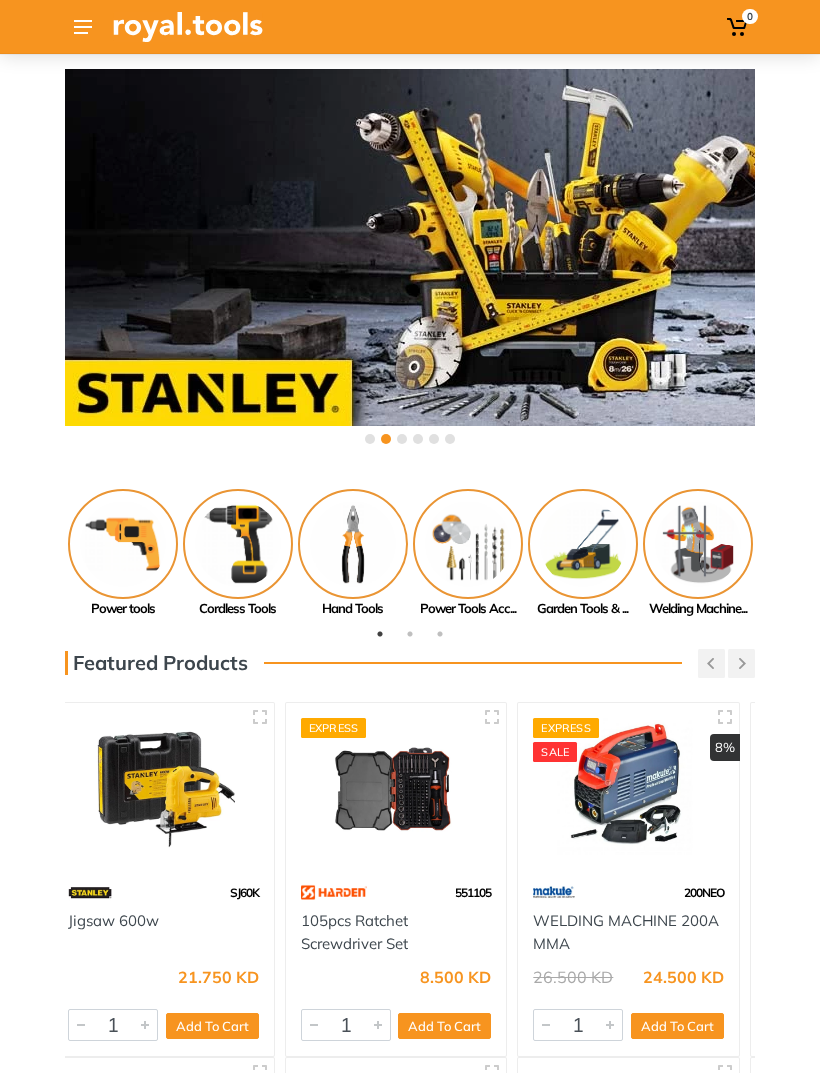 scroll, scrollTop: 43, scrollLeft: 0, axis: vertical 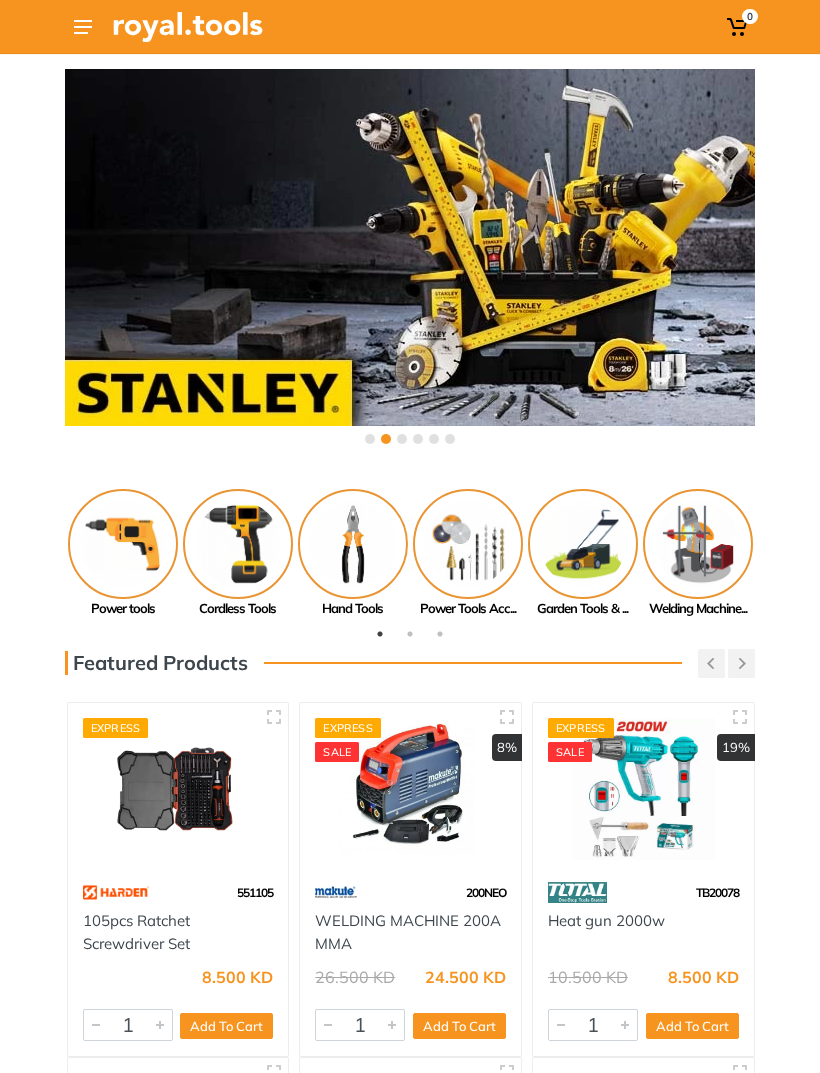 click at bounding box center [83, 27] 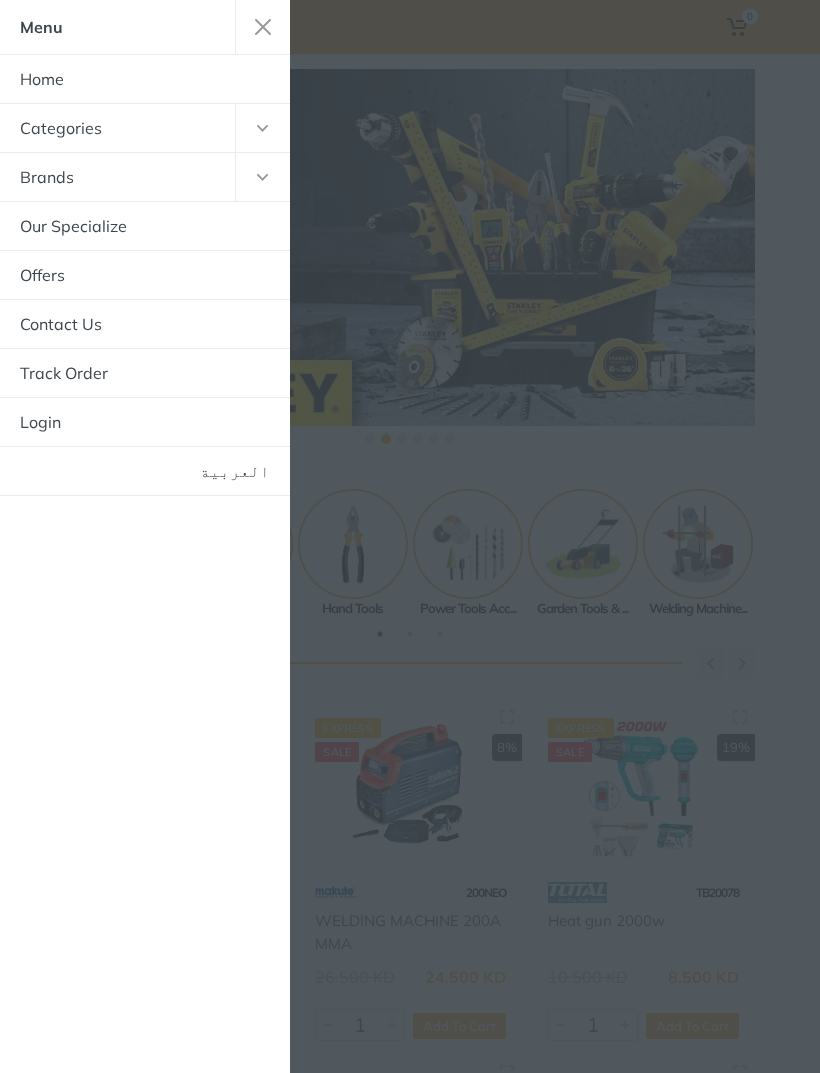 click at bounding box center (262, 27) 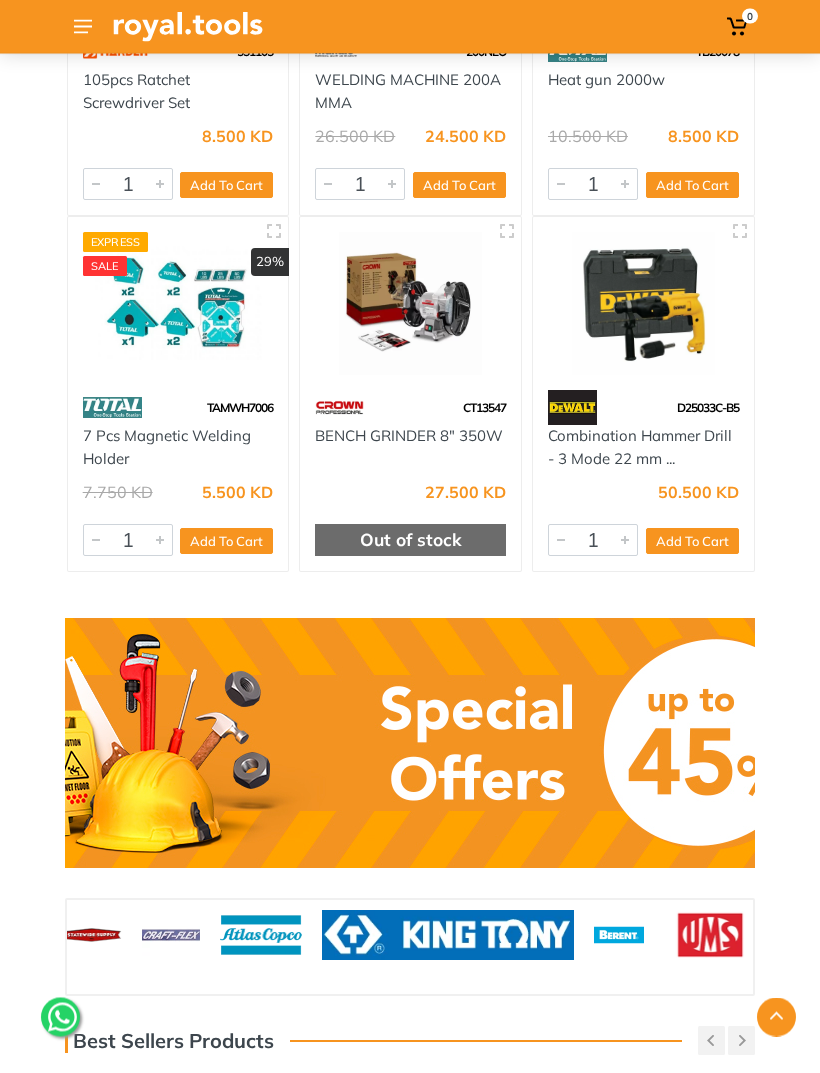 scroll, scrollTop: 0, scrollLeft: 0, axis: both 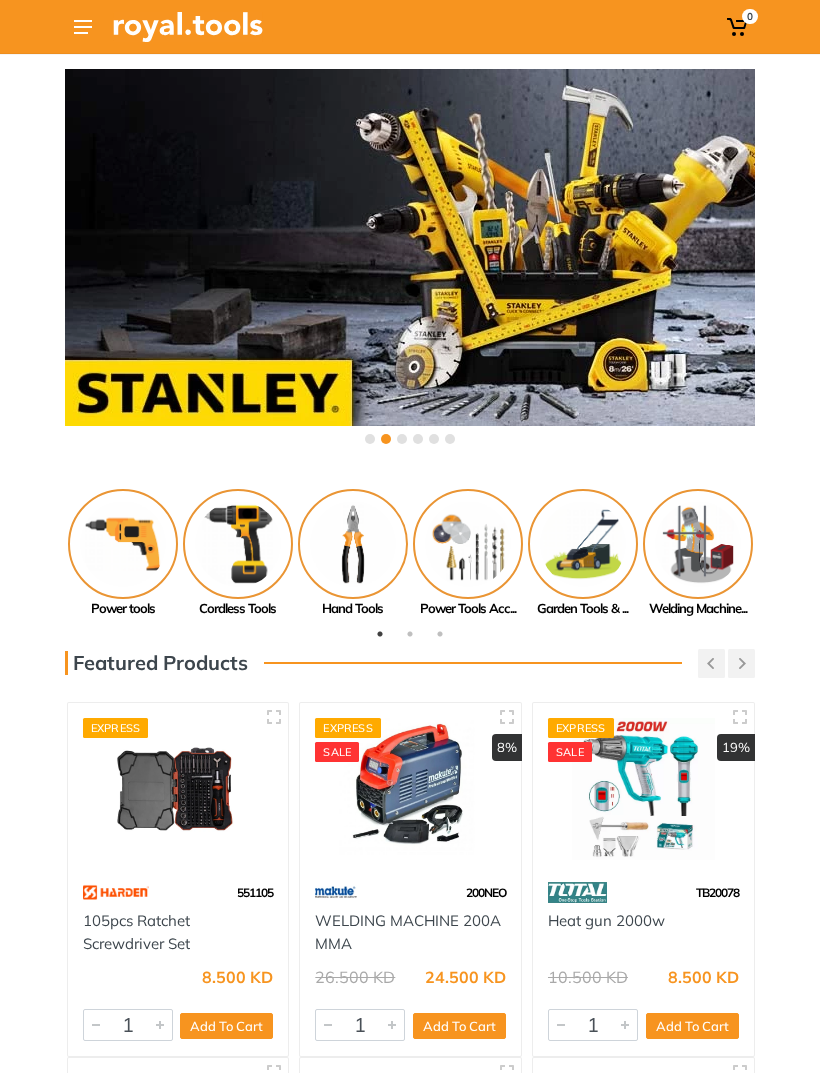 click at bounding box center [188, 27] 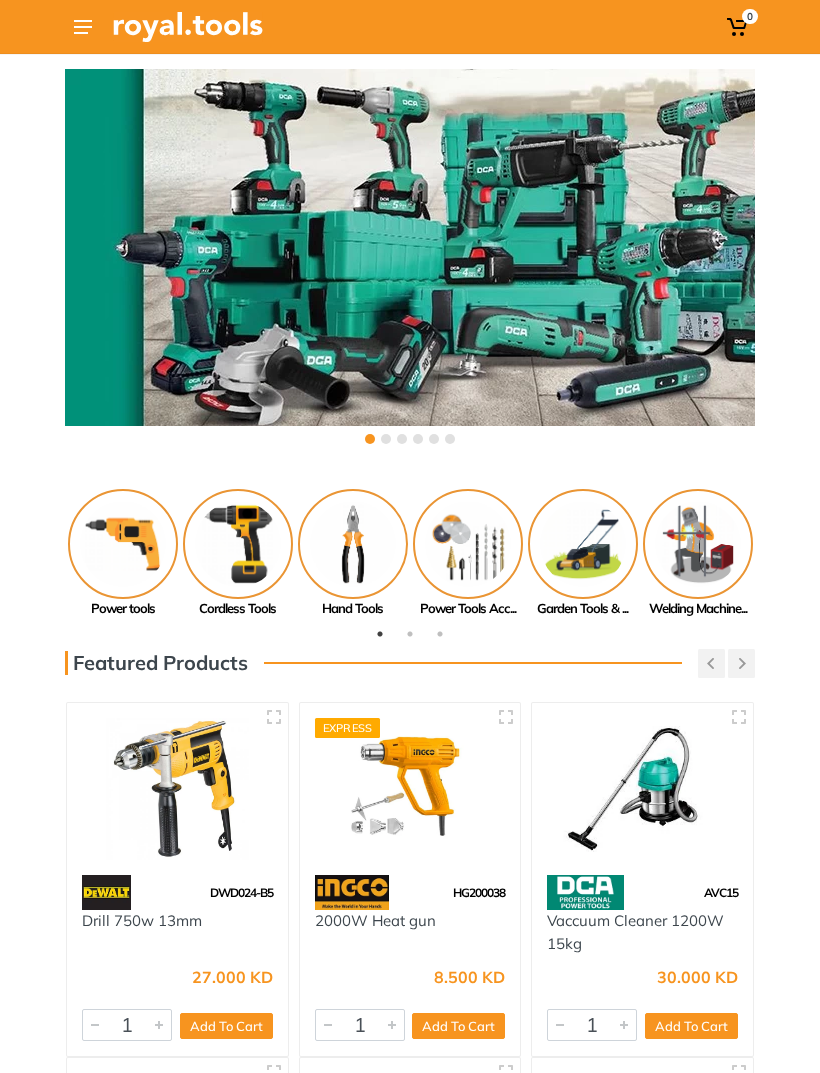 scroll, scrollTop: 0, scrollLeft: 0, axis: both 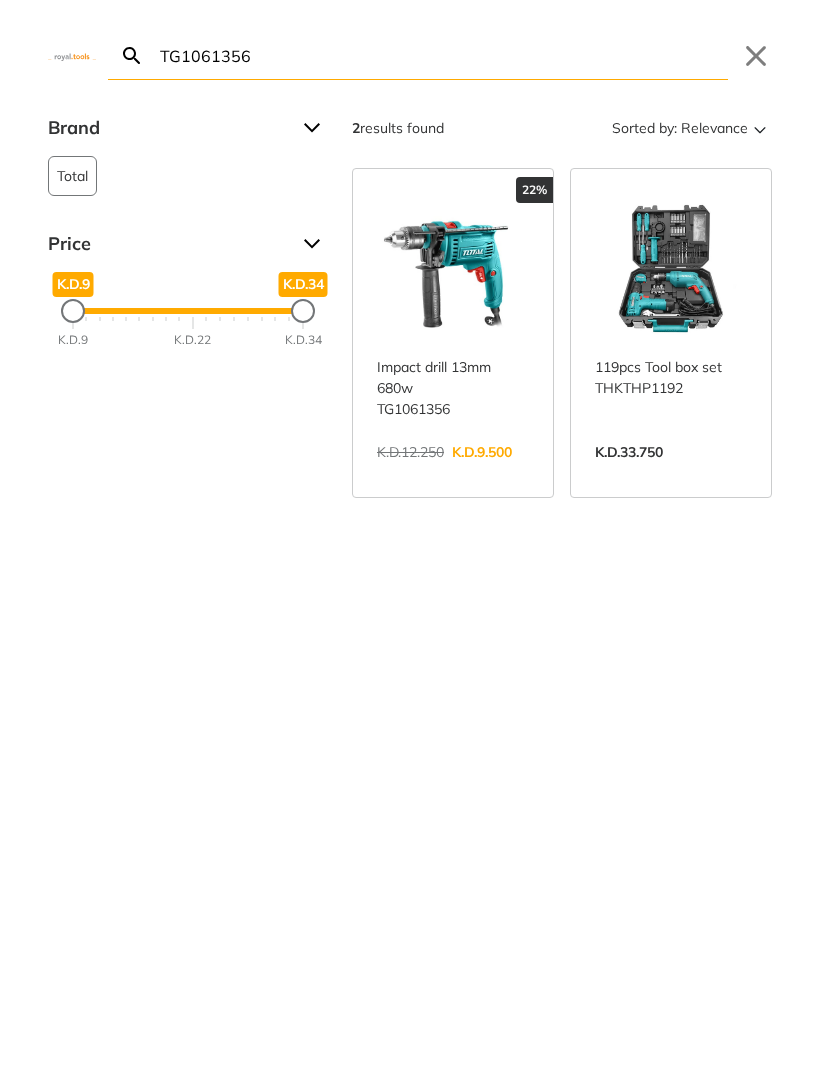 click on "Close" at bounding box center [756, 56] 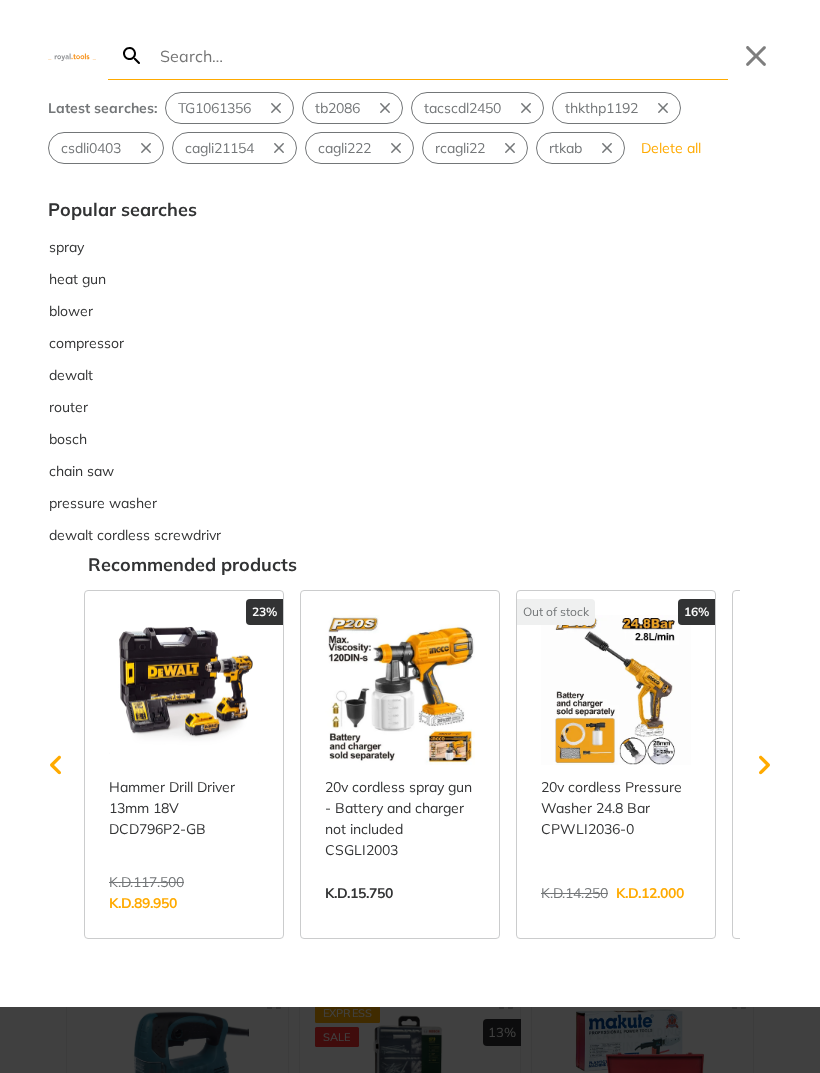 click on "Search" at bounding box center (442, 55) 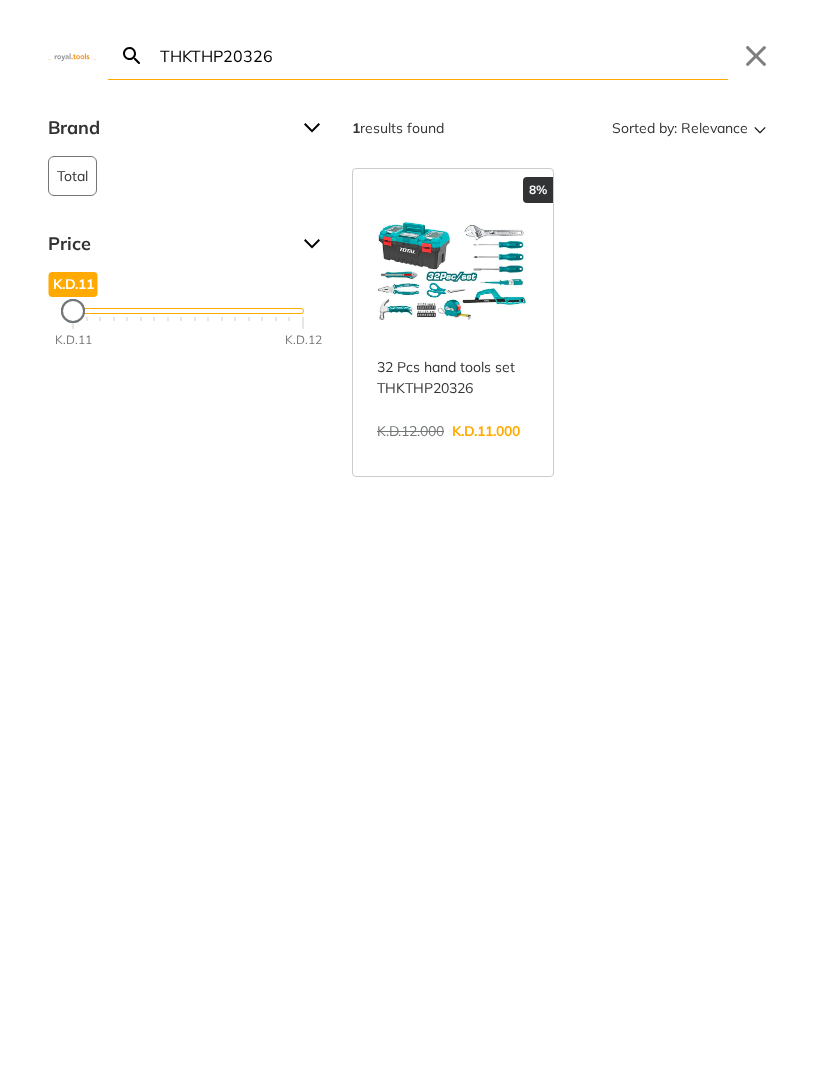 click on "THKTHP20326" at bounding box center [442, 55] 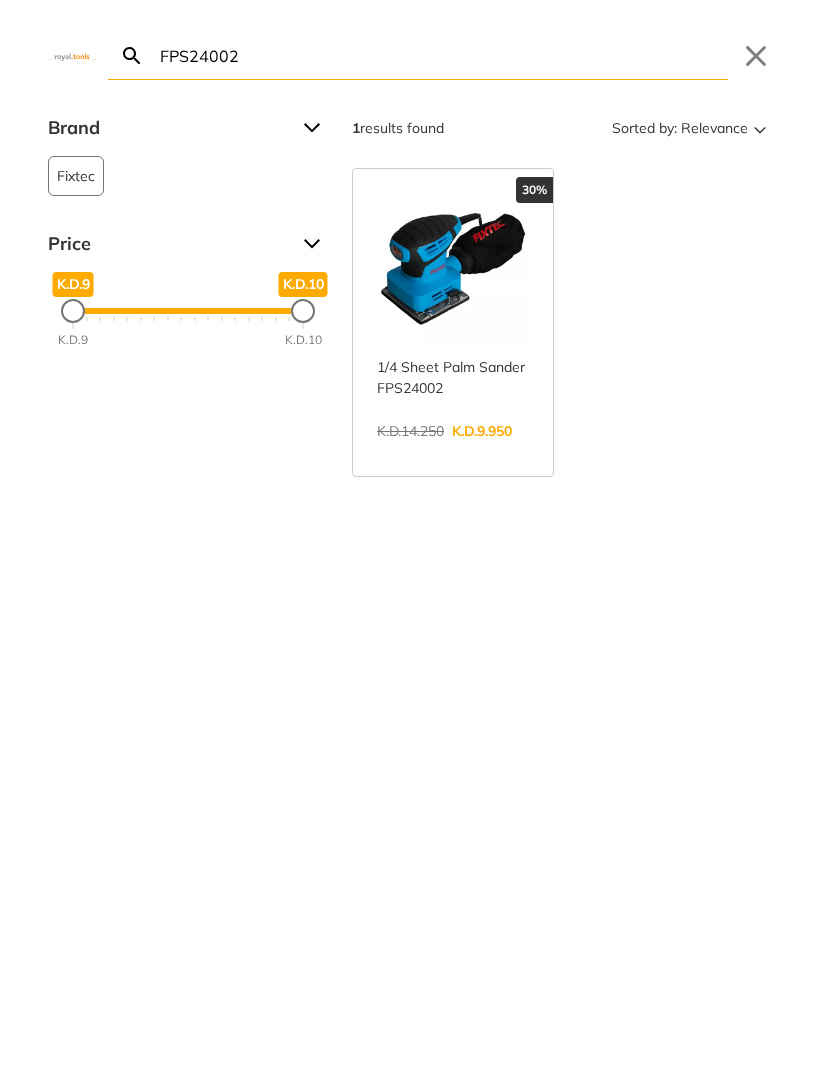 click on "FPS24002" at bounding box center [442, 55] 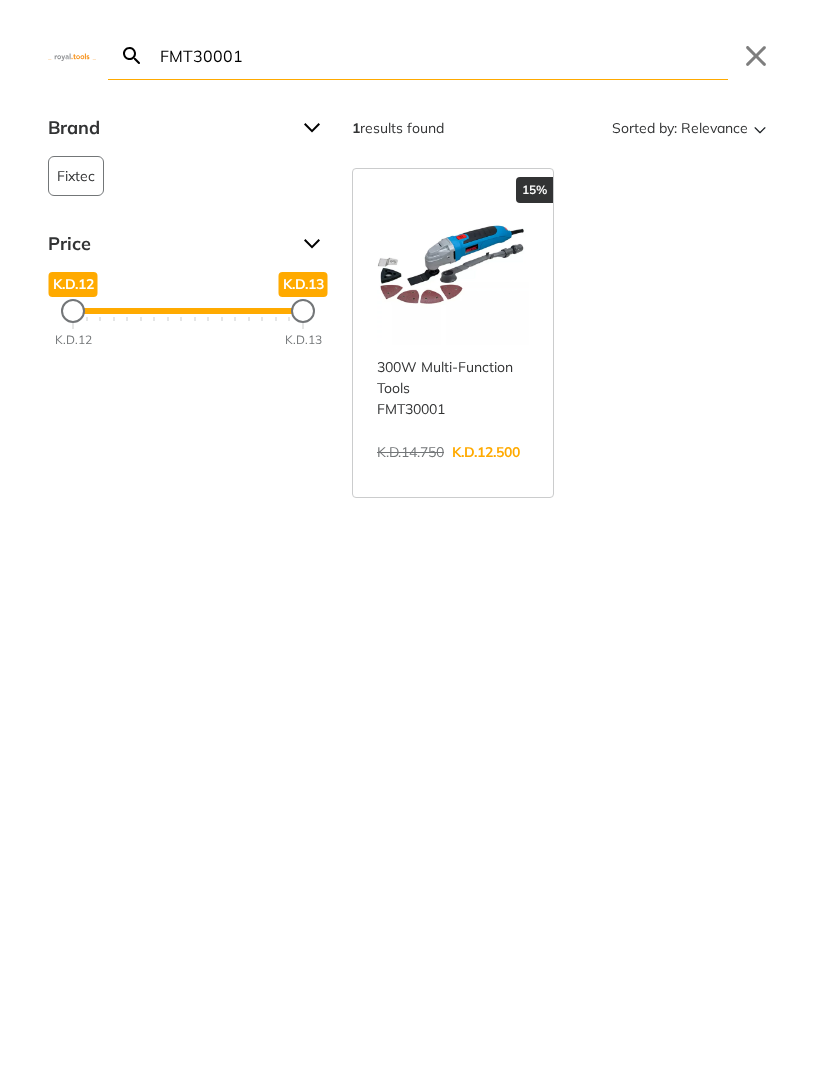click on "FMT30001" at bounding box center (442, 55) 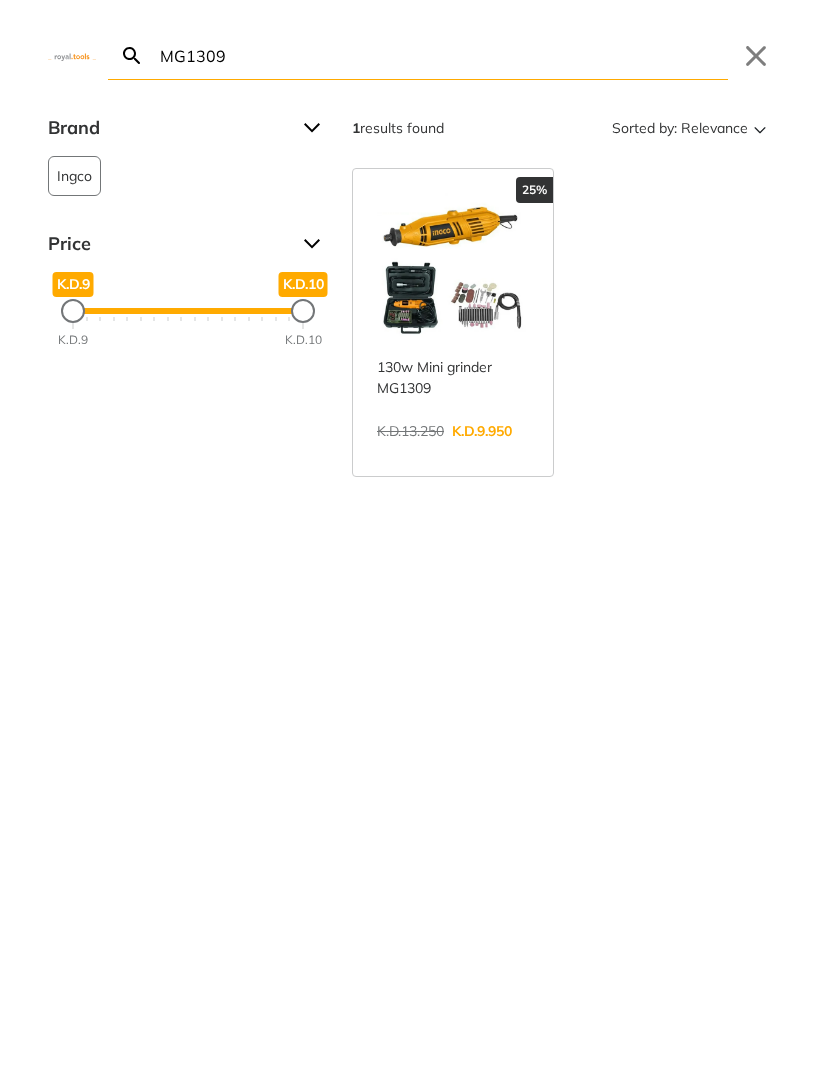 type on "MG1309" 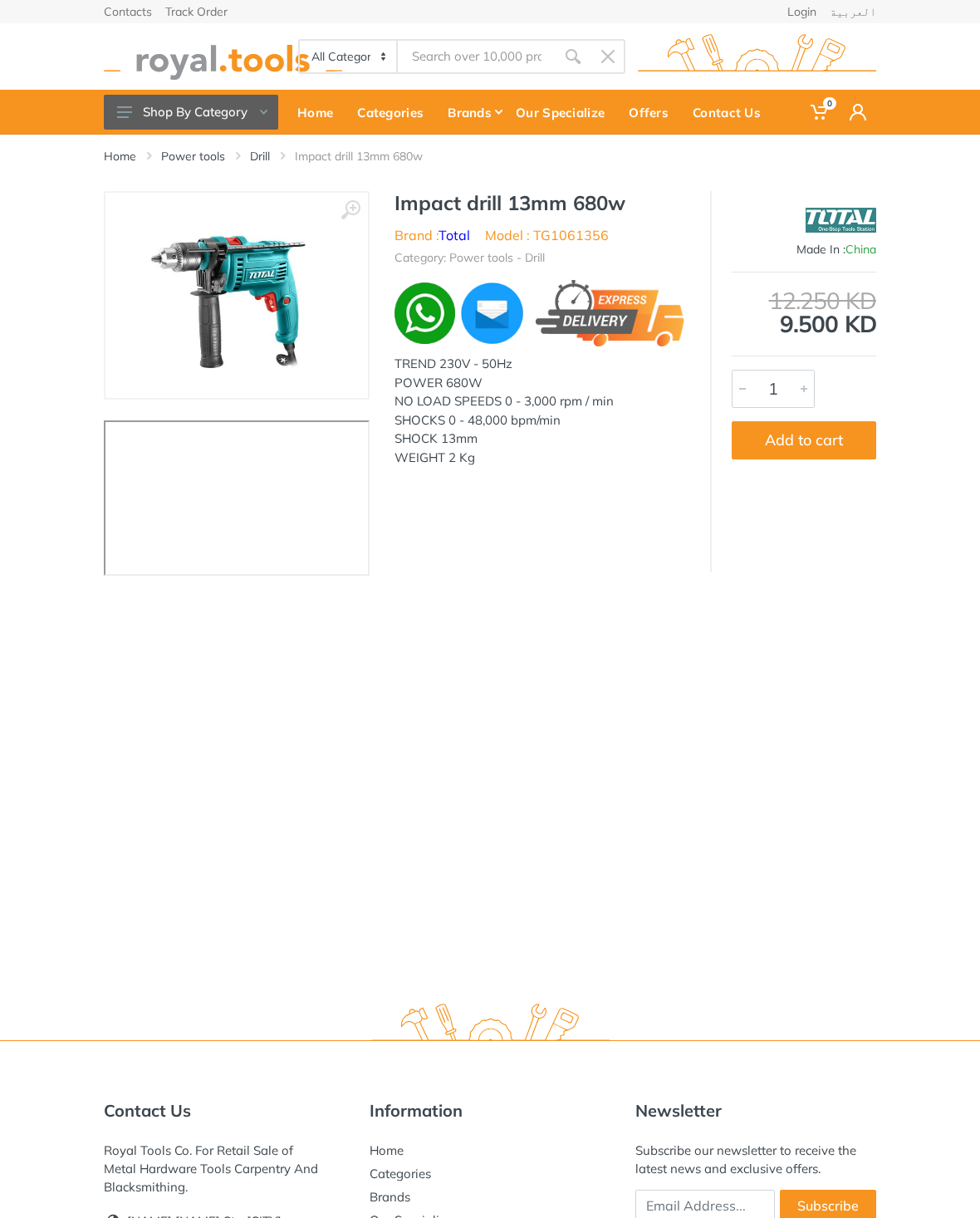 scroll, scrollTop: 0, scrollLeft: 0, axis: both 